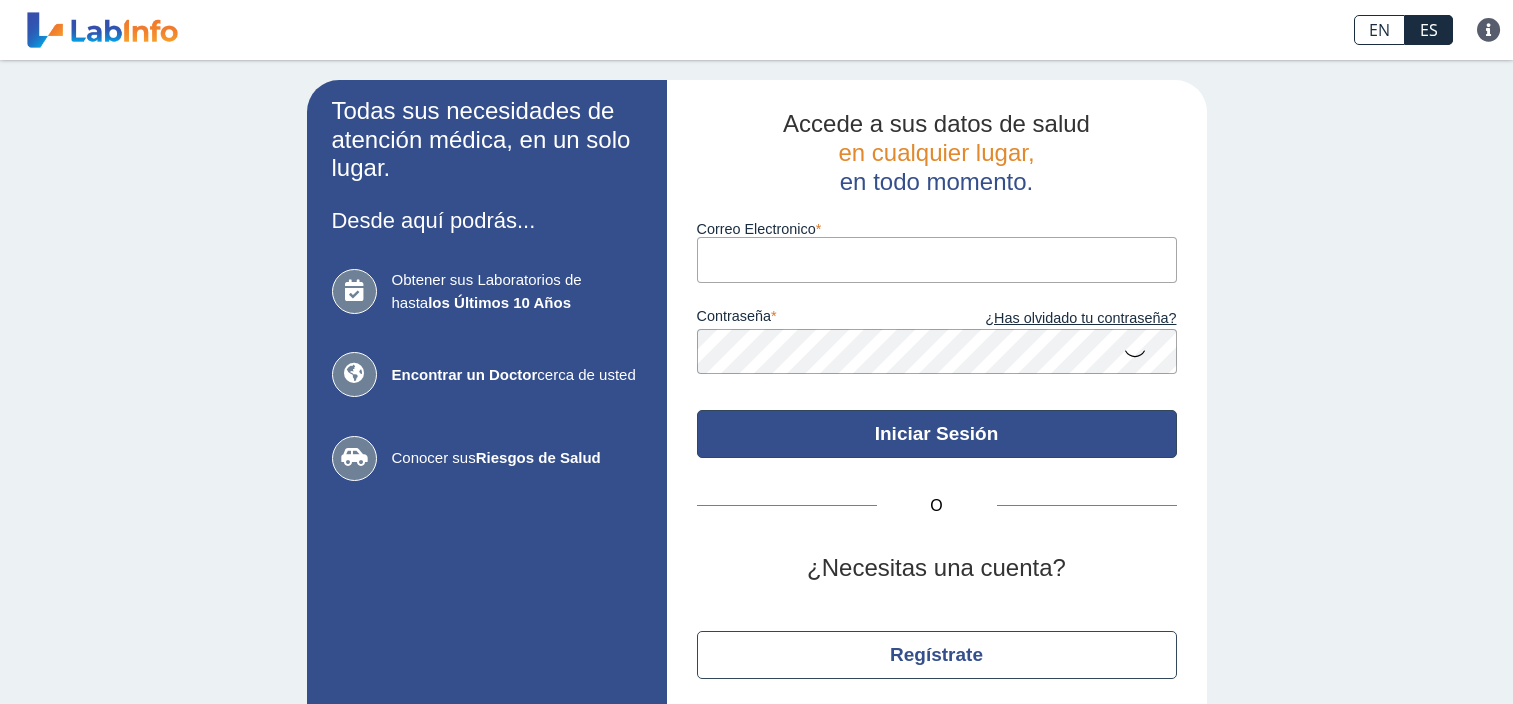 scroll, scrollTop: 0, scrollLeft: 0, axis: both 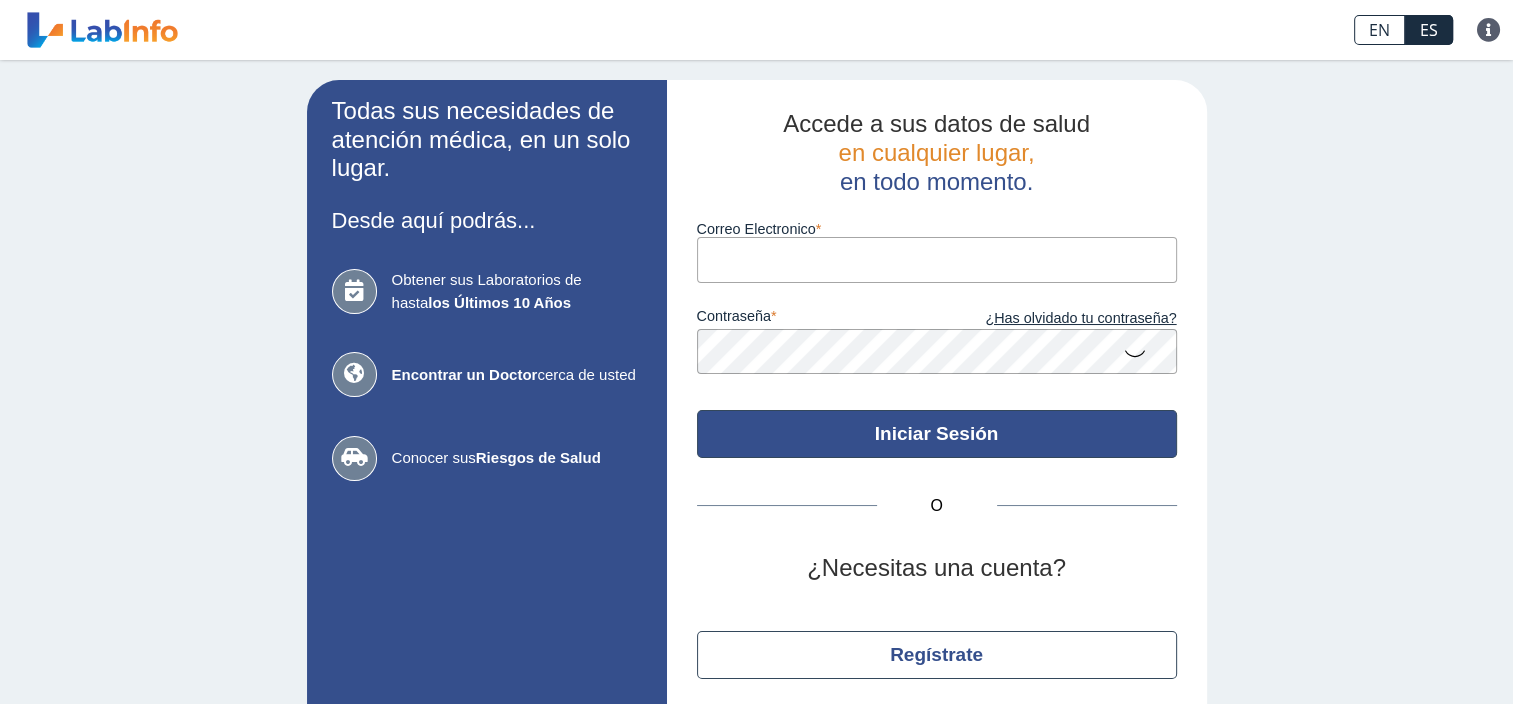 type on "[FIRST][LAST]@[EXAMPLE].COM" 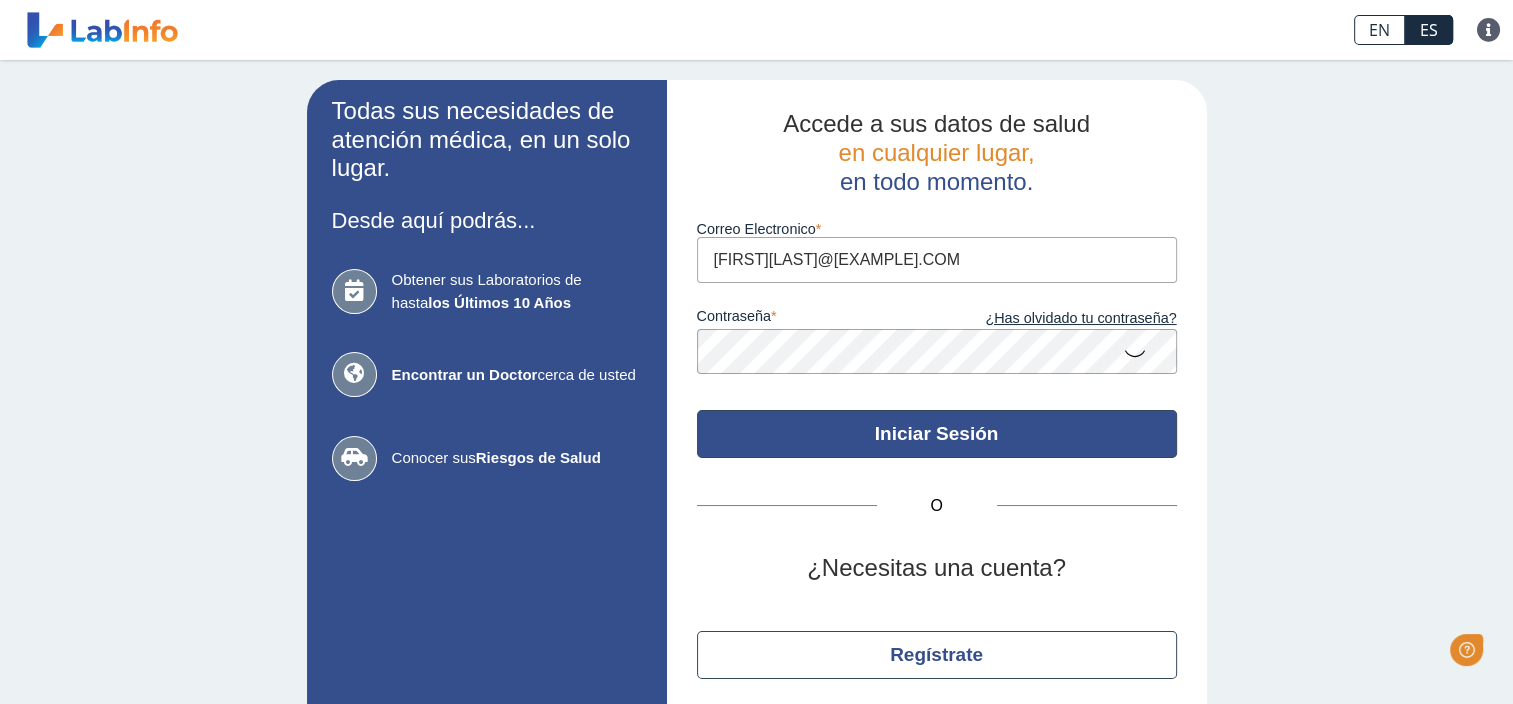scroll, scrollTop: 0, scrollLeft: 0, axis: both 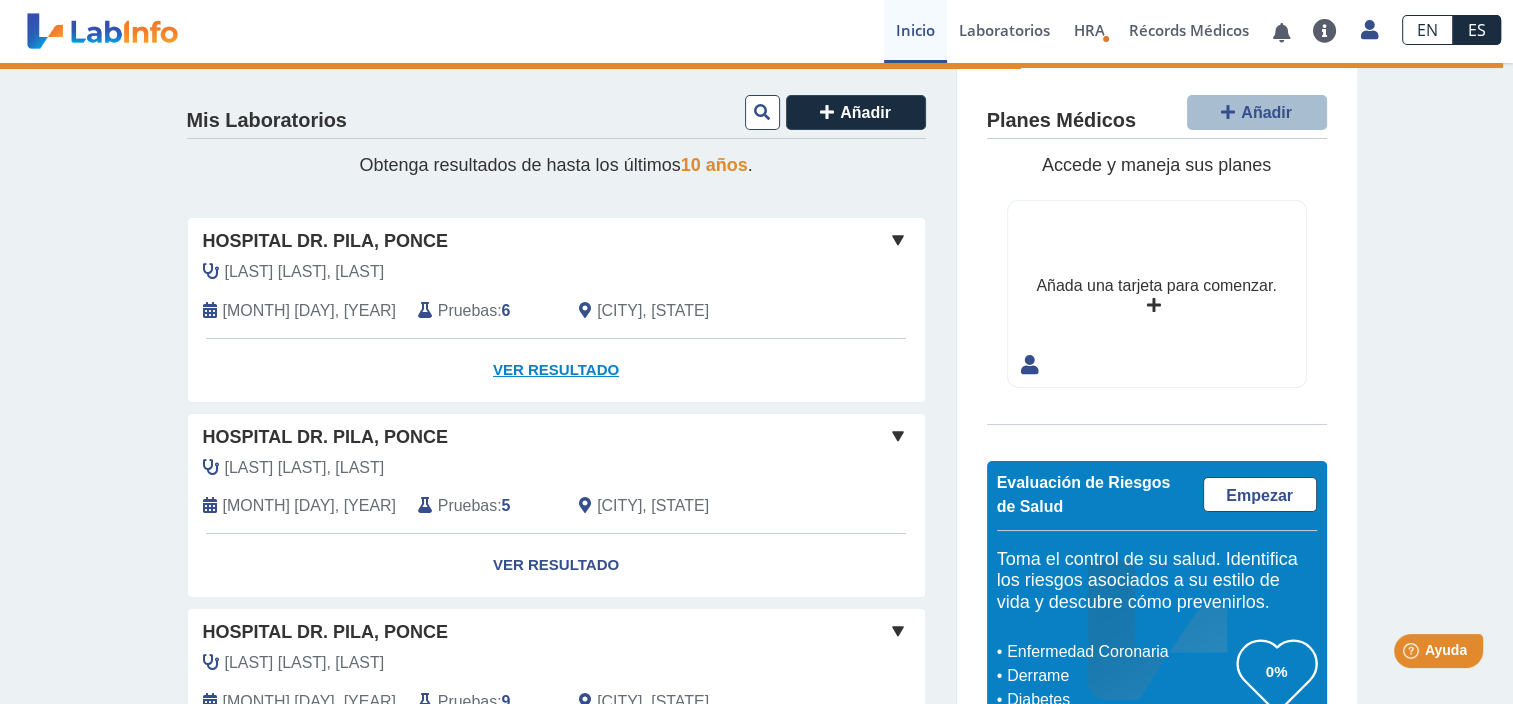 click on "Ver Resultado" 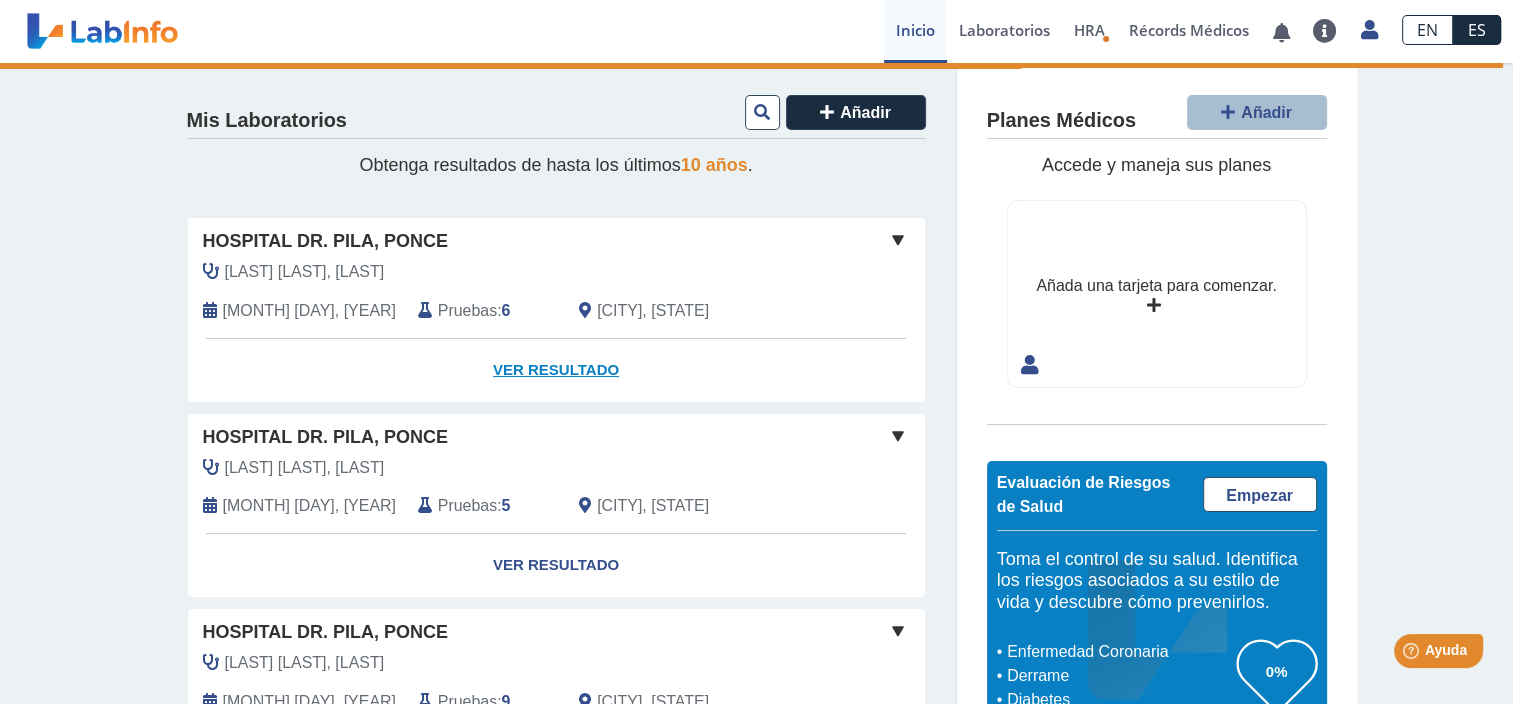 click on "Ver Resultado" 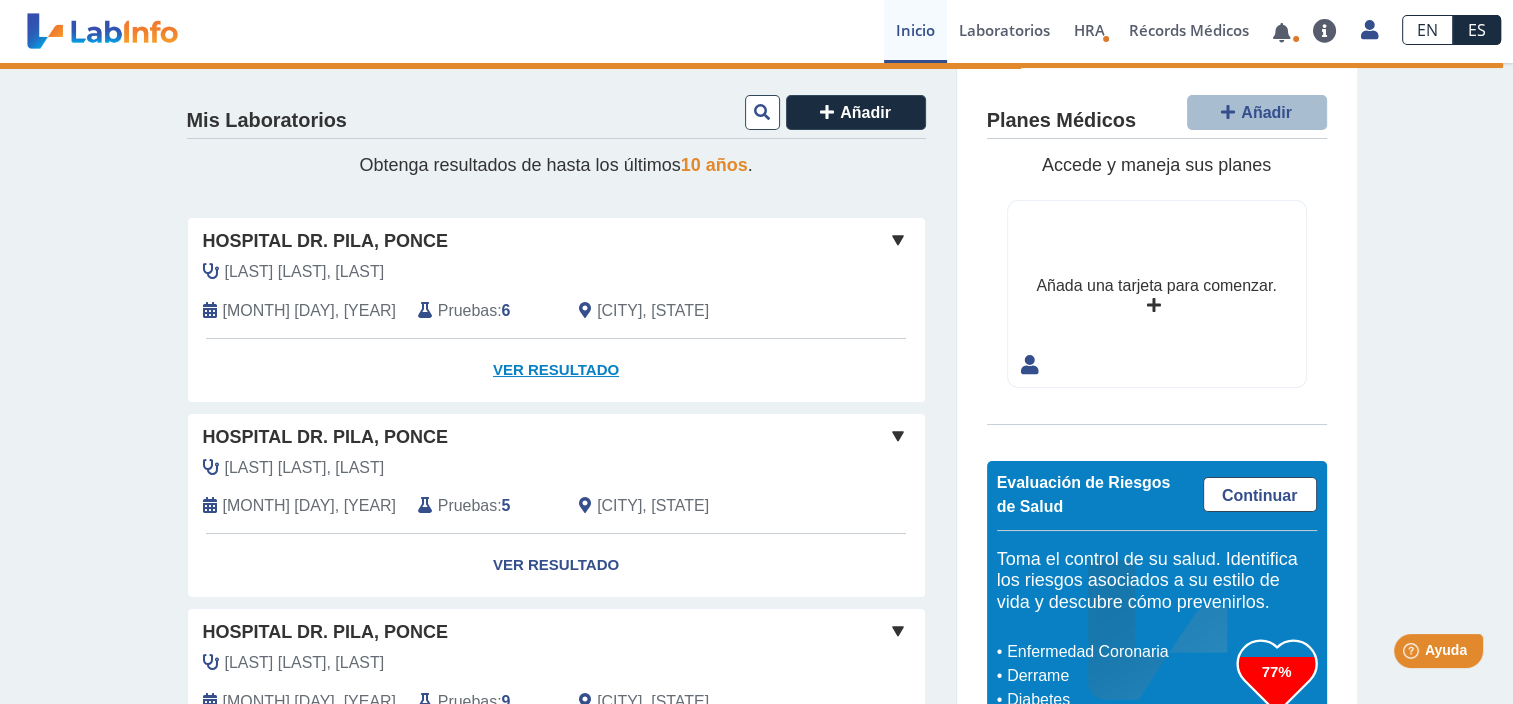 click on "Ver Resultado" 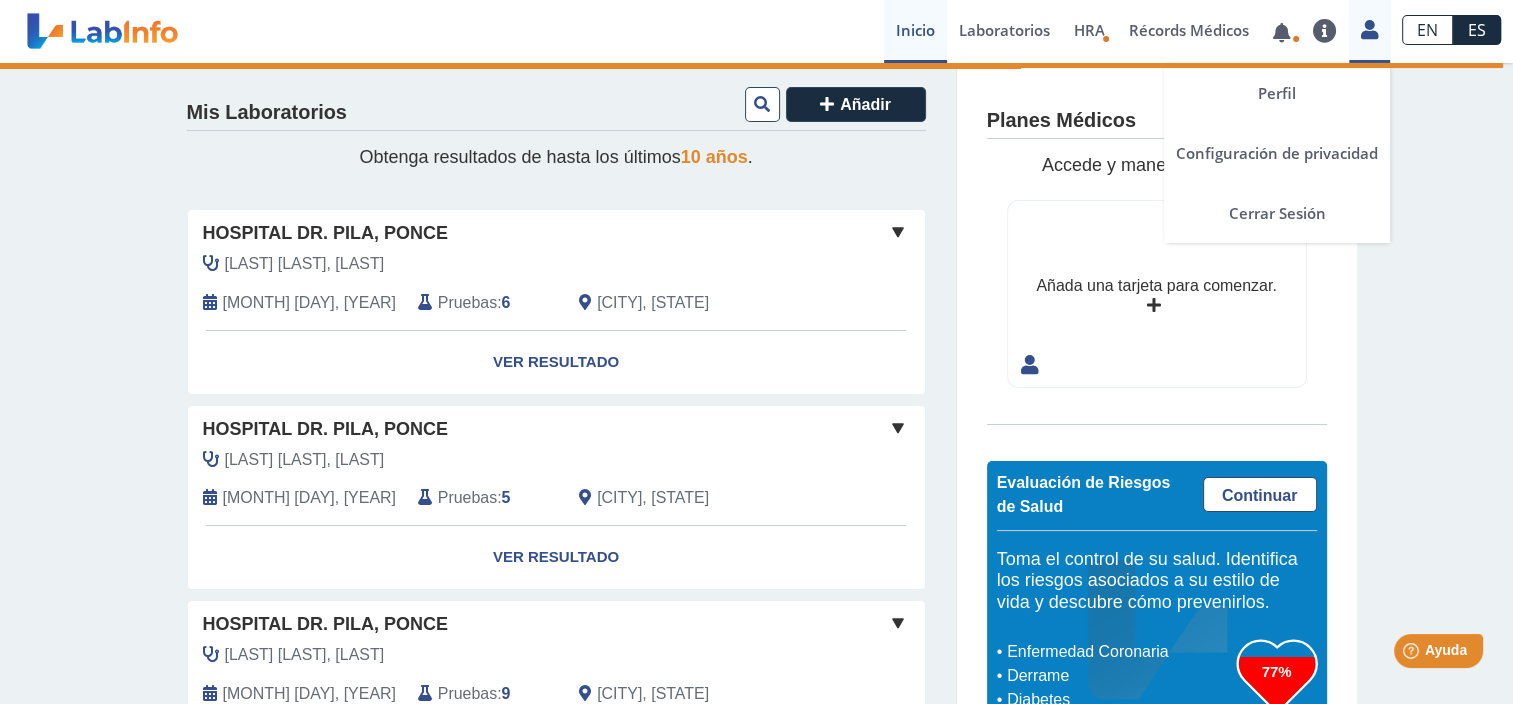 scroll, scrollTop: 0, scrollLeft: 0, axis: both 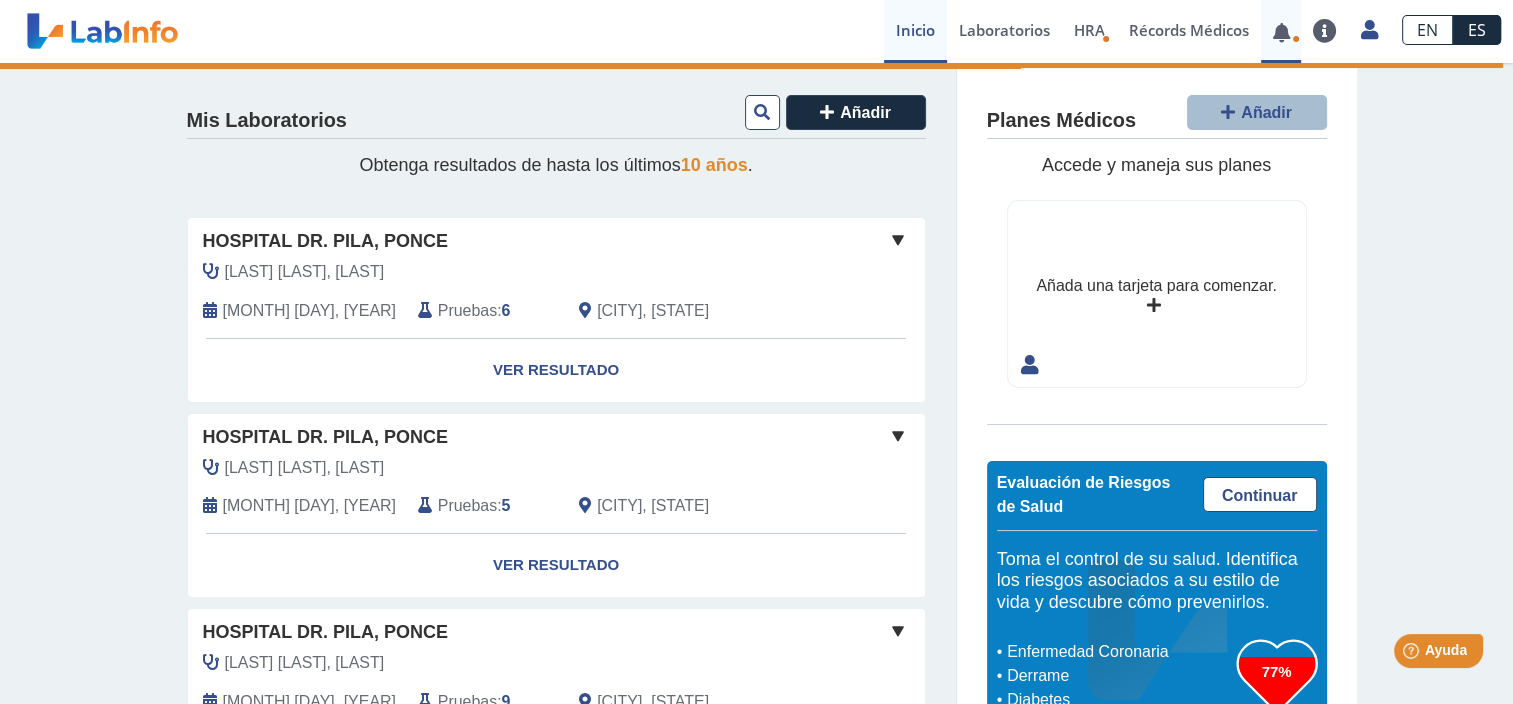 click at bounding box center [1281, 32] 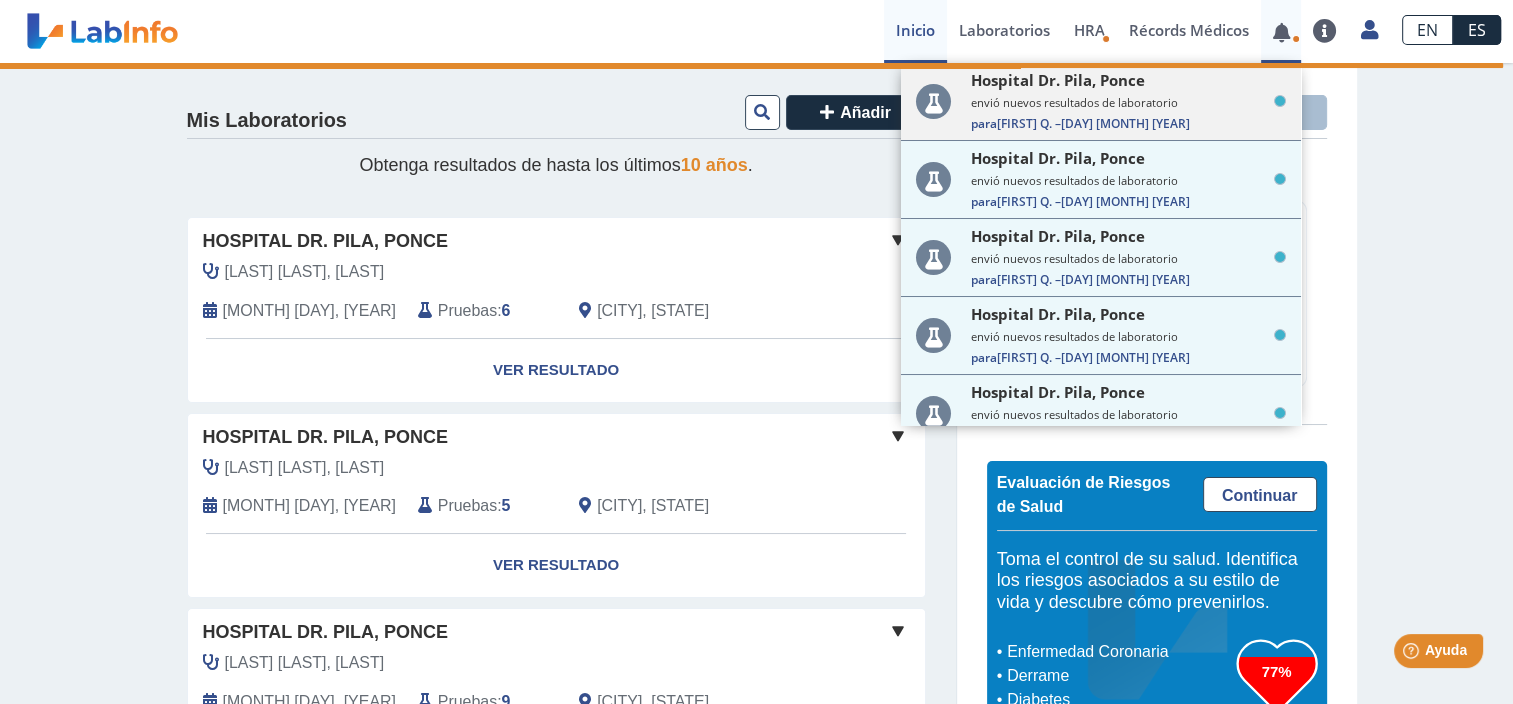 click on "envió nuevos resultados de laboratorio" at bounding box center [1128, 102] 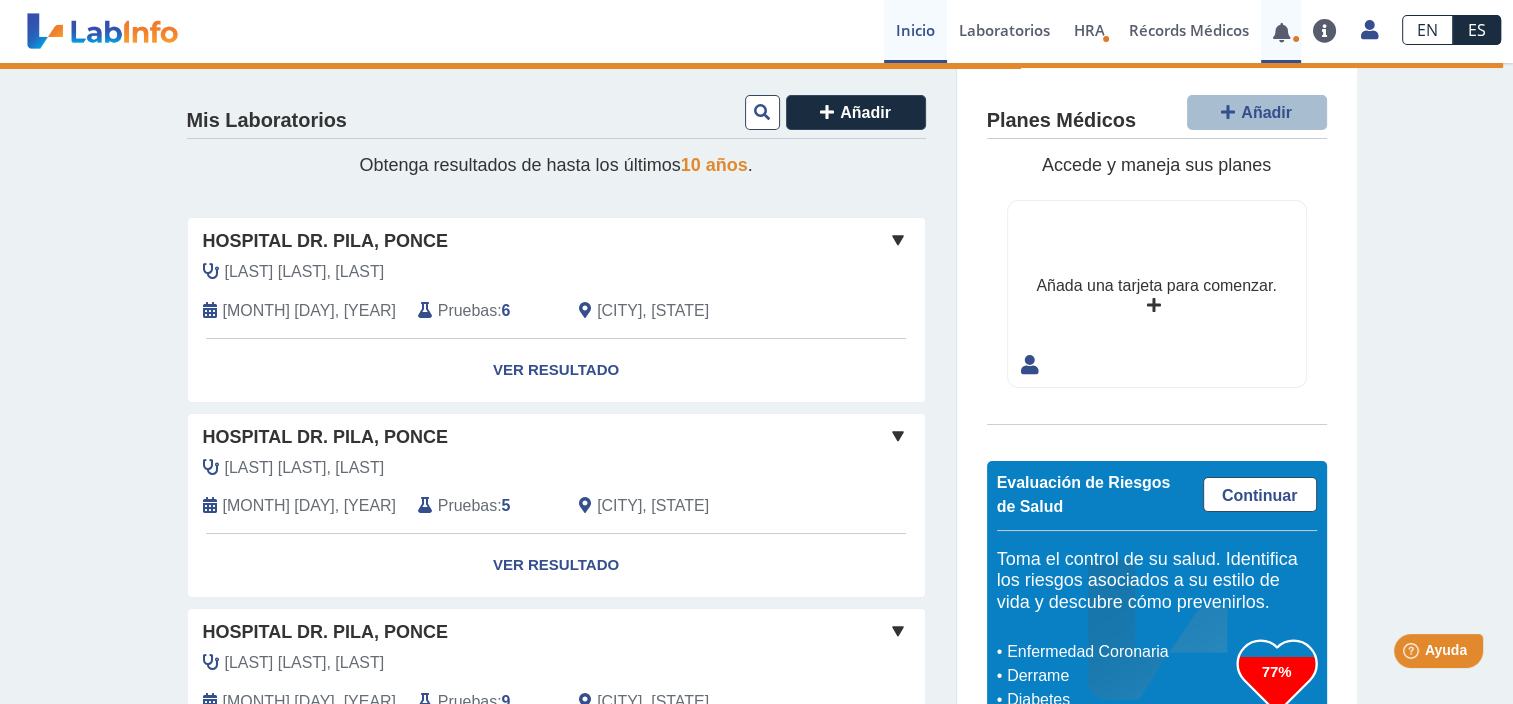click at bounding box center [1296, 39] 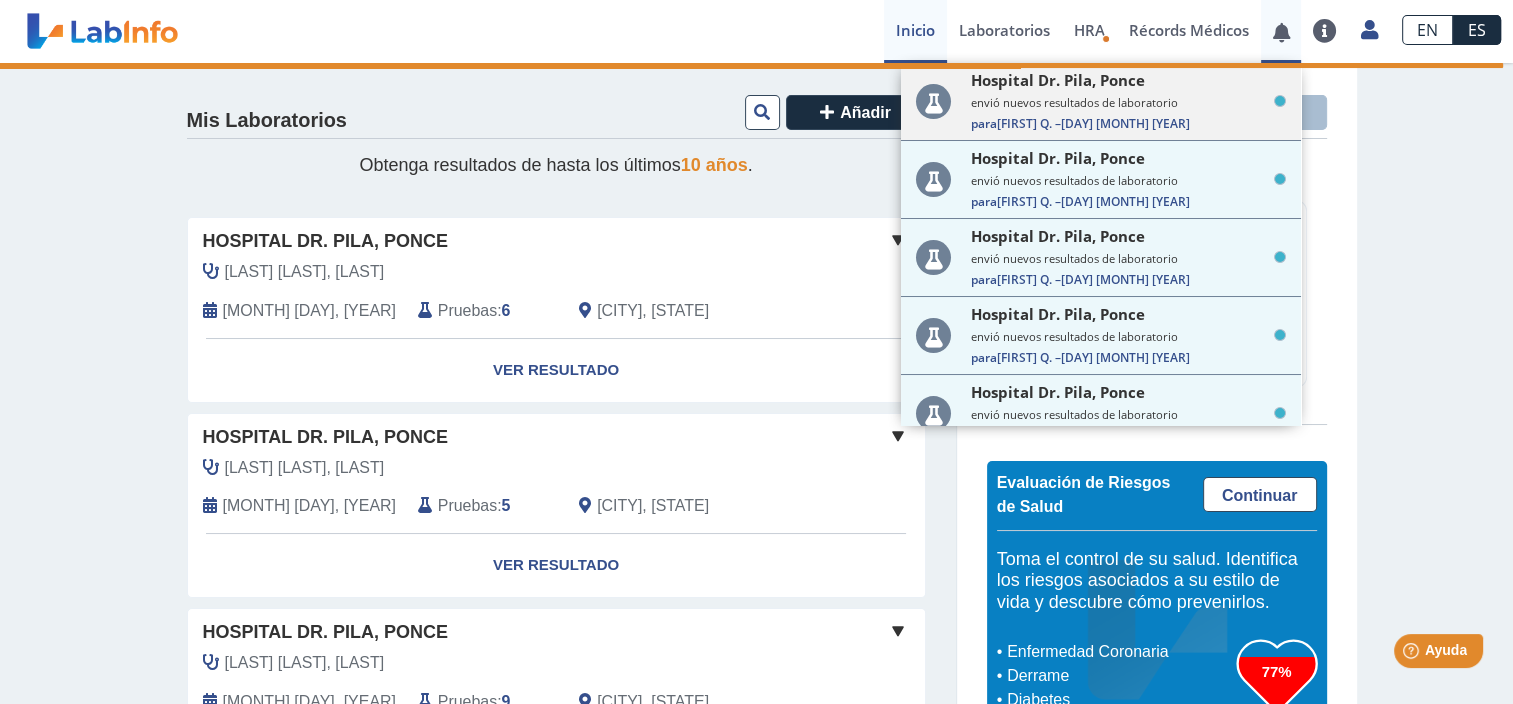 click on "Hospital  Dr. Pila, Ponce" at bounding box center (1128, 80) 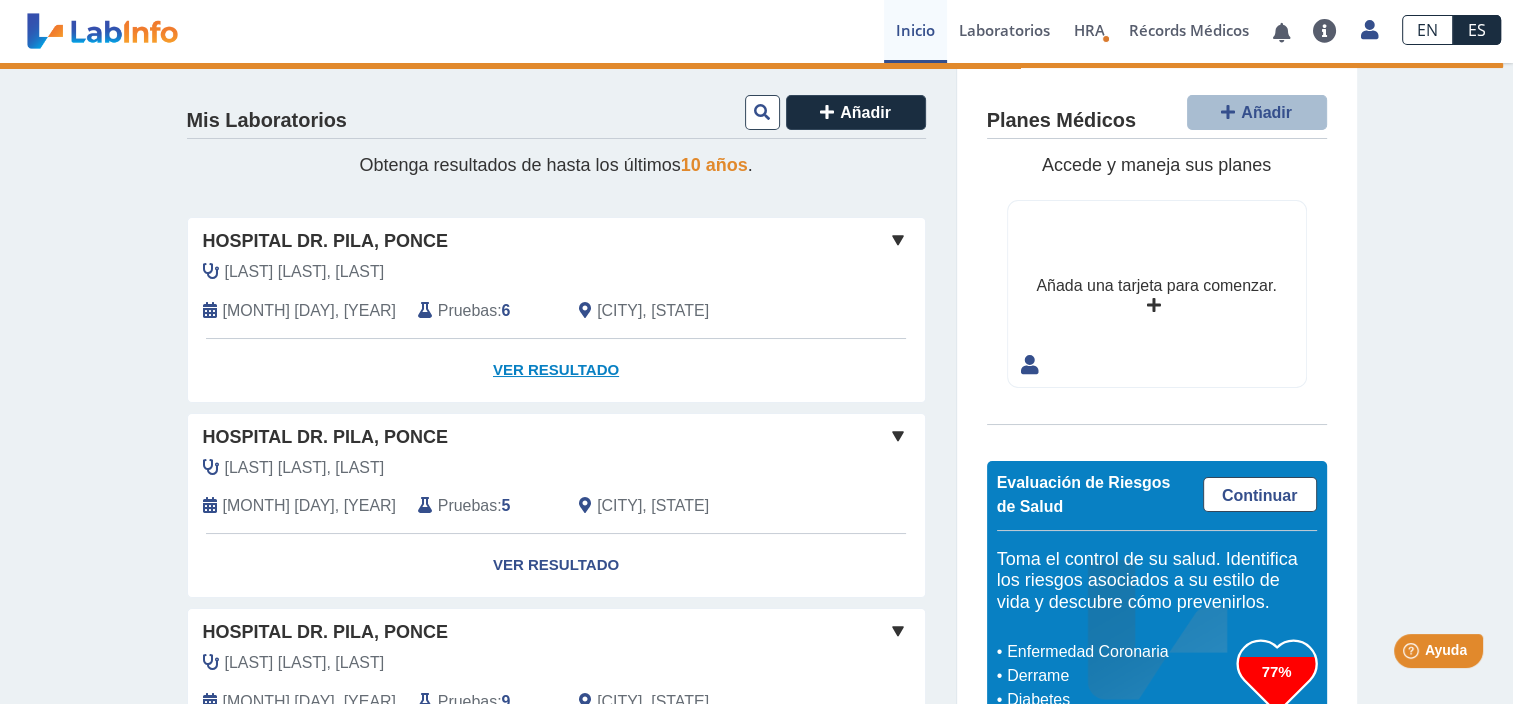 click on "Ver Resultado" 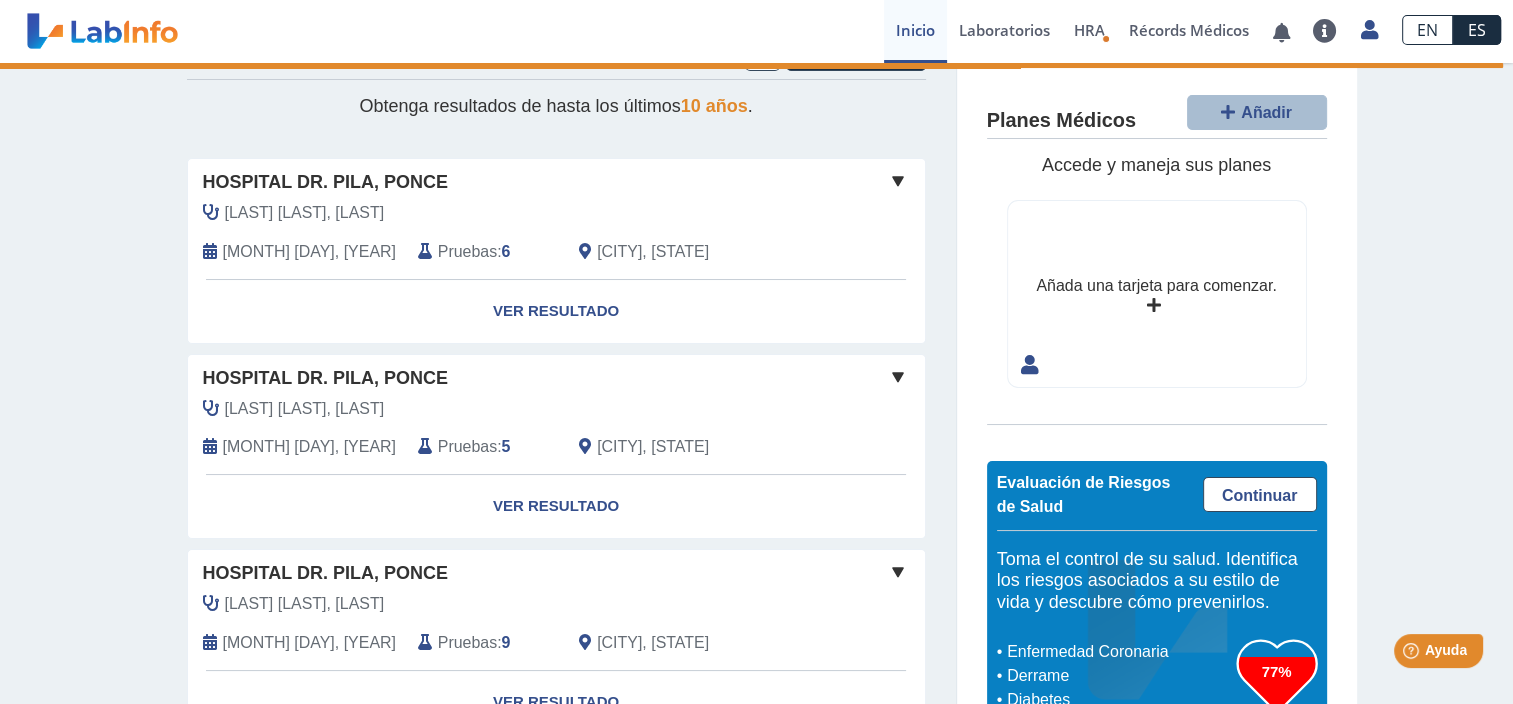 scroll, scrollTop: 0, scrollLeft: 0, axis: both 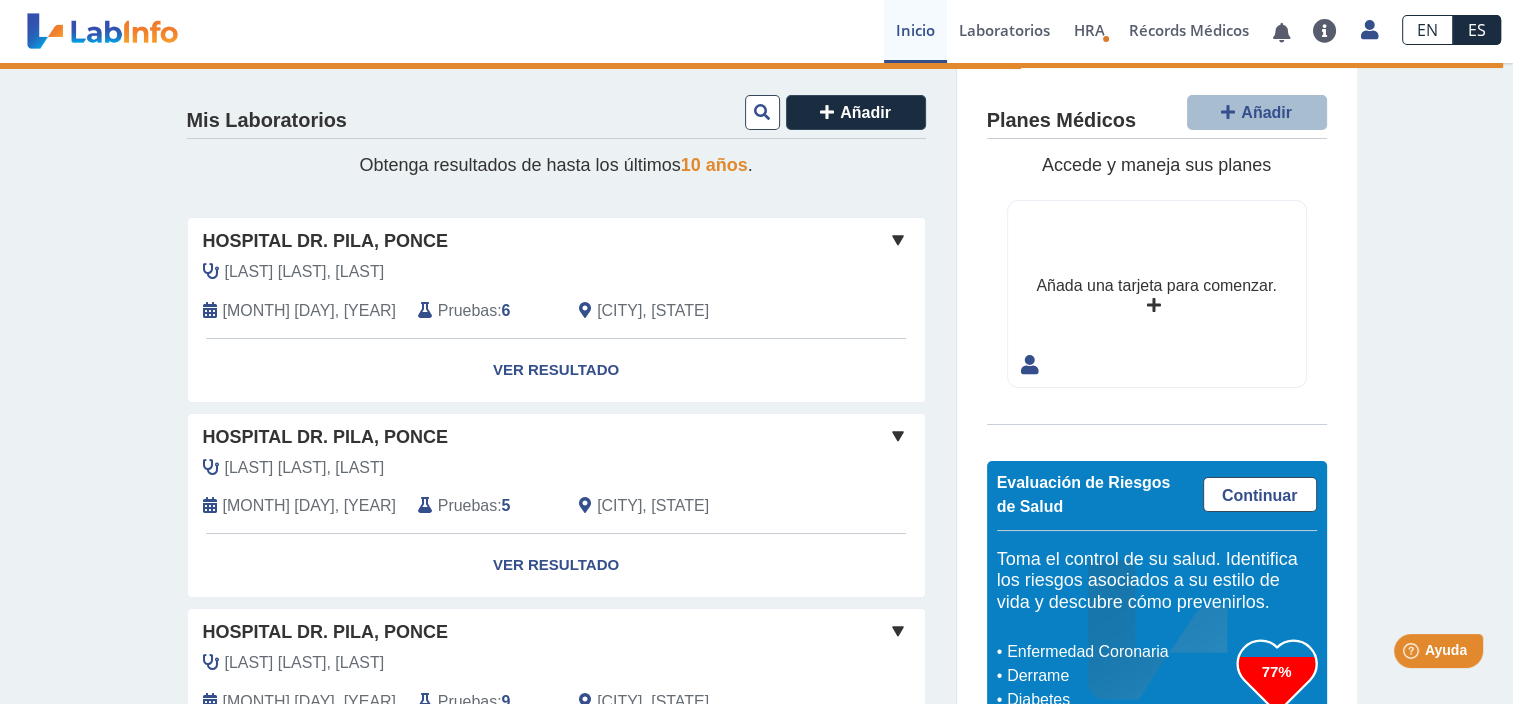 click 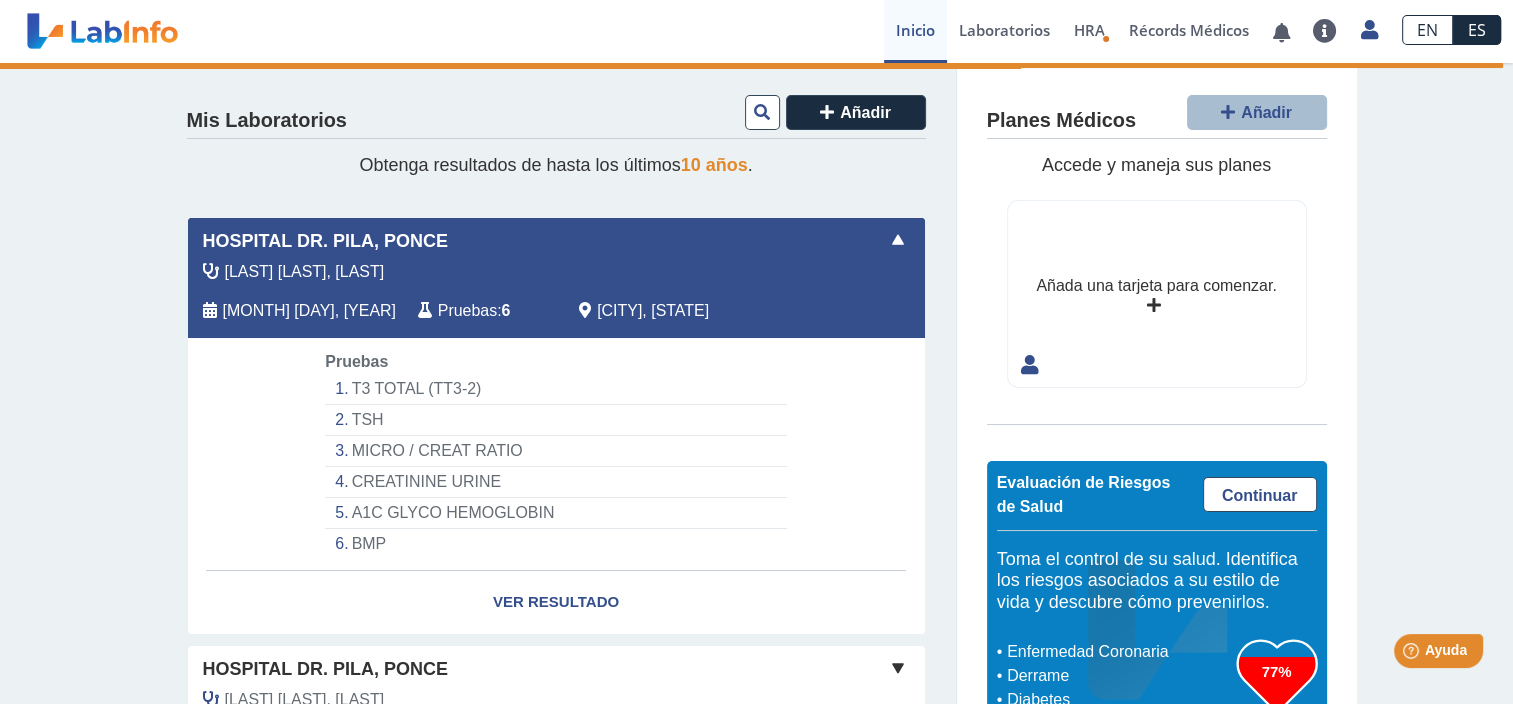 click 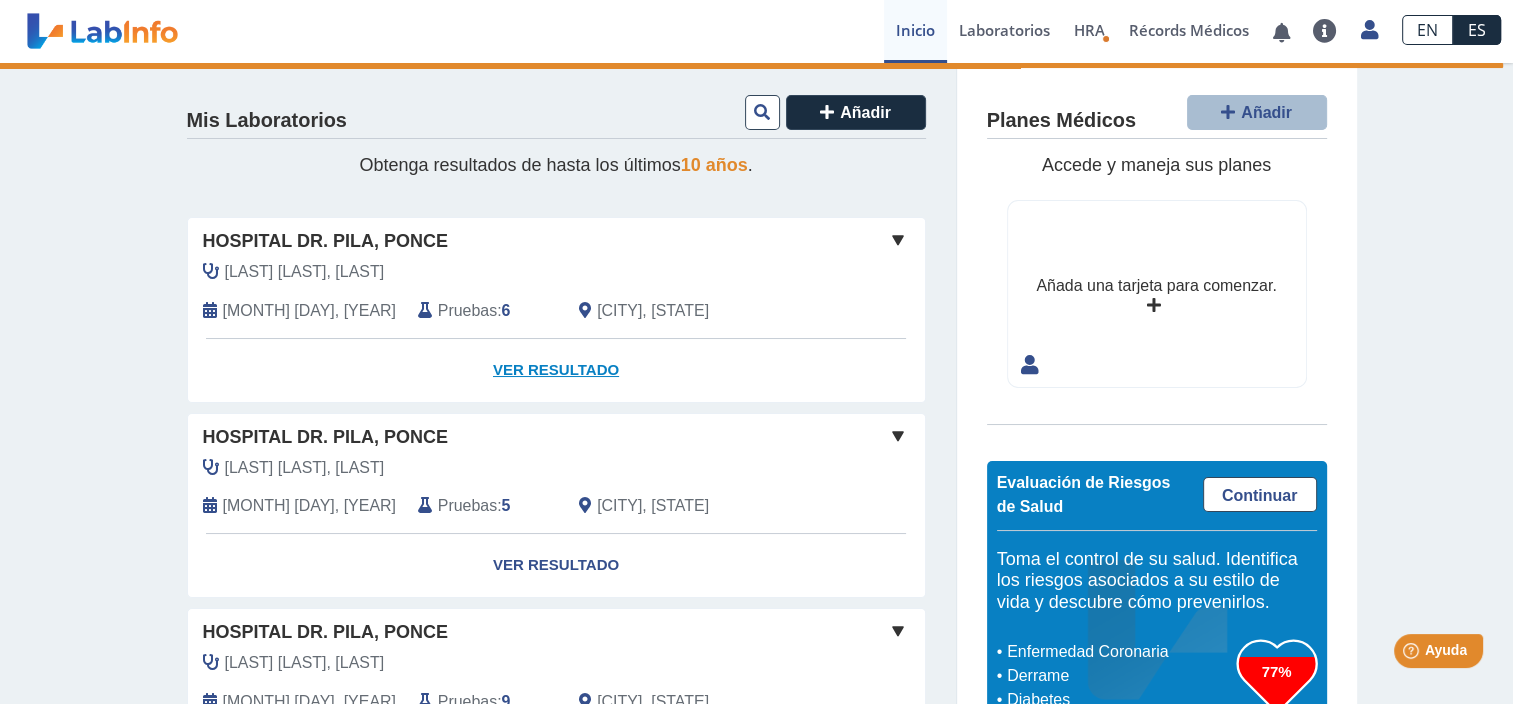 click on "Ver Resultado" 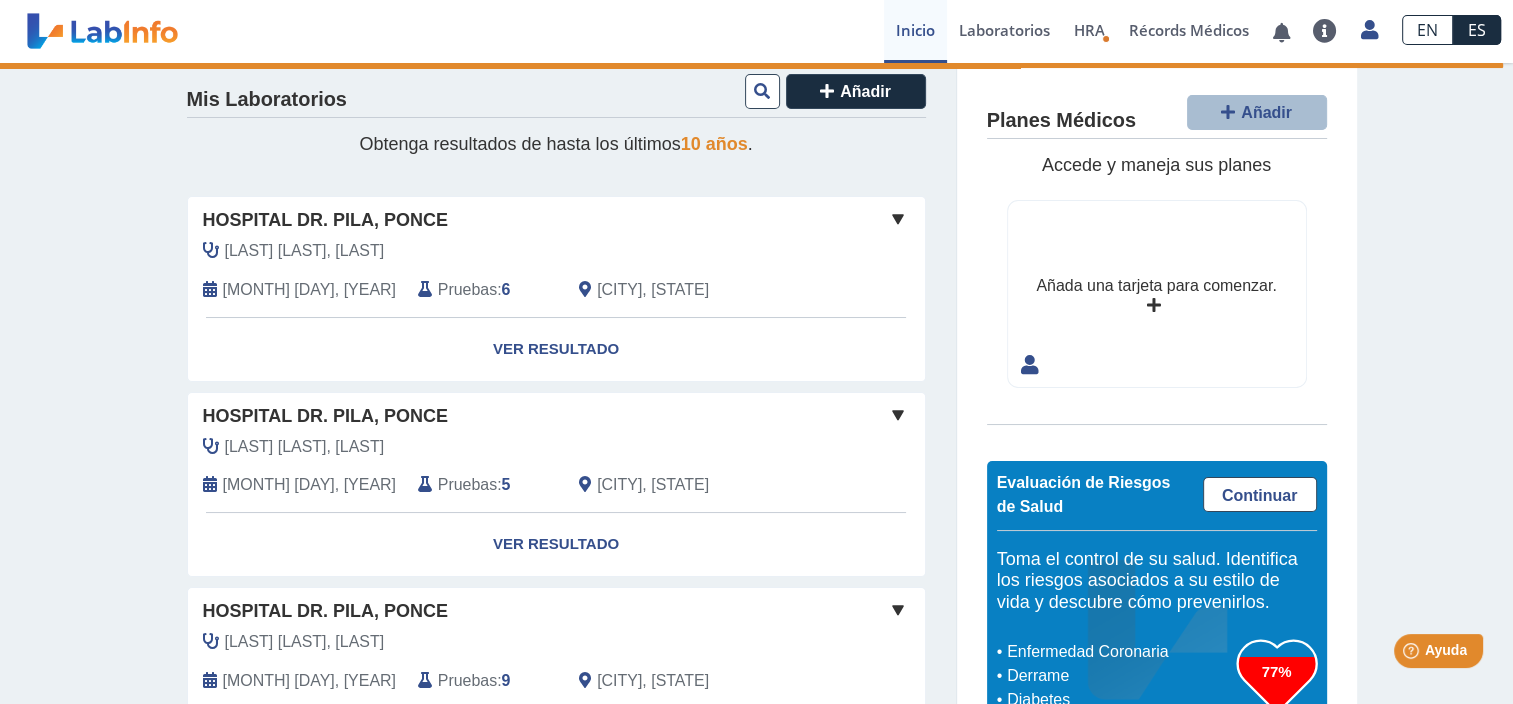 scroll, scrollTop: 0, scrollLeft: 0, axis: both 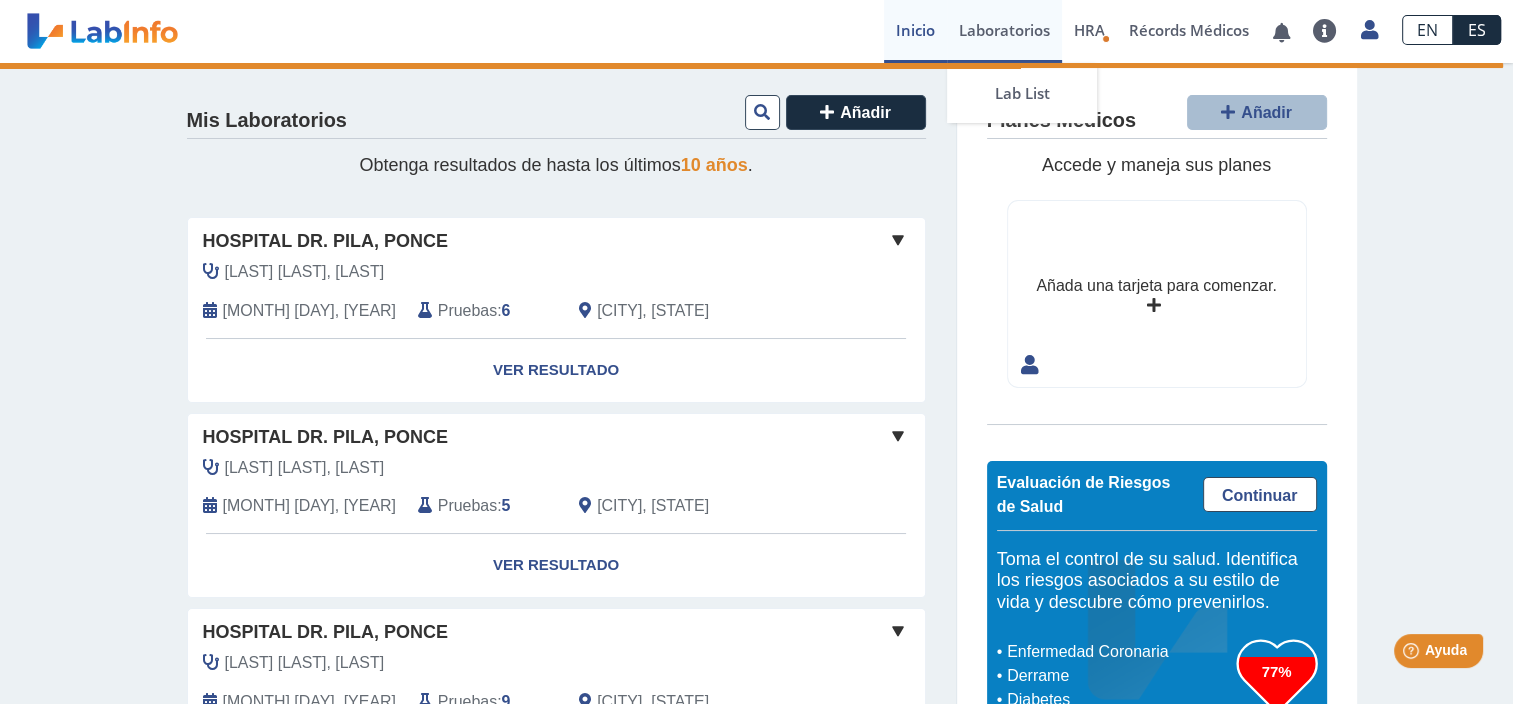 click on "Laboratorios" at bounding box center [1004, 31] 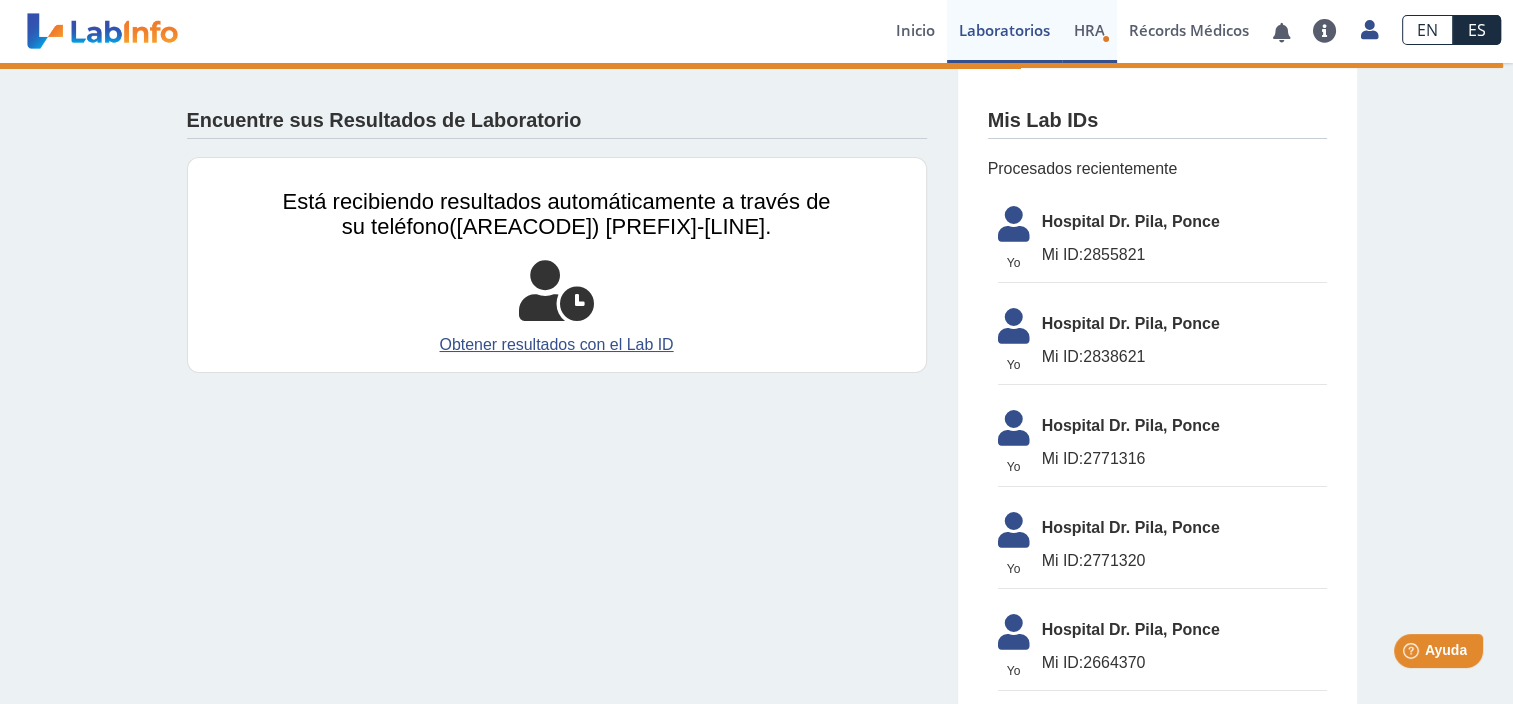 click on "HRA" at bounding box center (1089, 30) 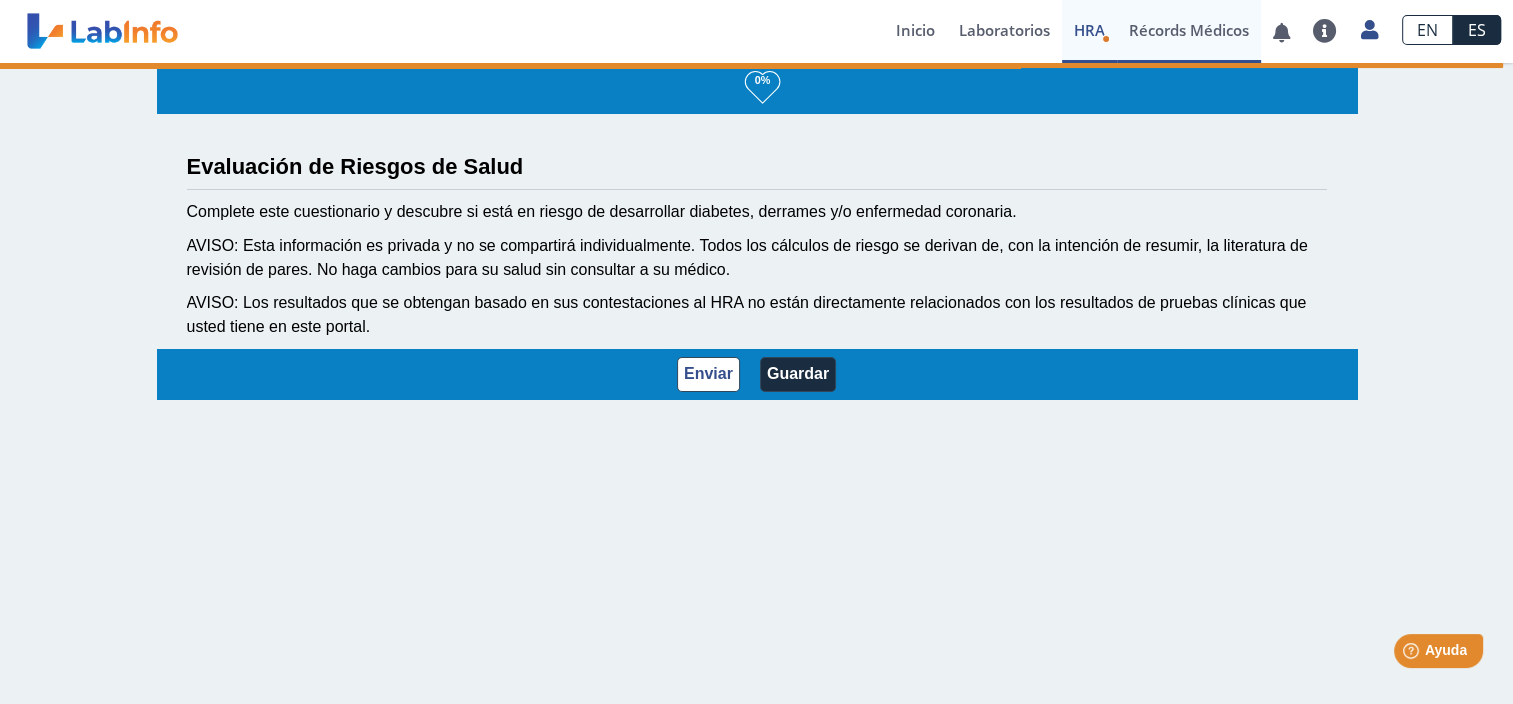 click on "Récords Médicos" at bounding box center (1189, 31) 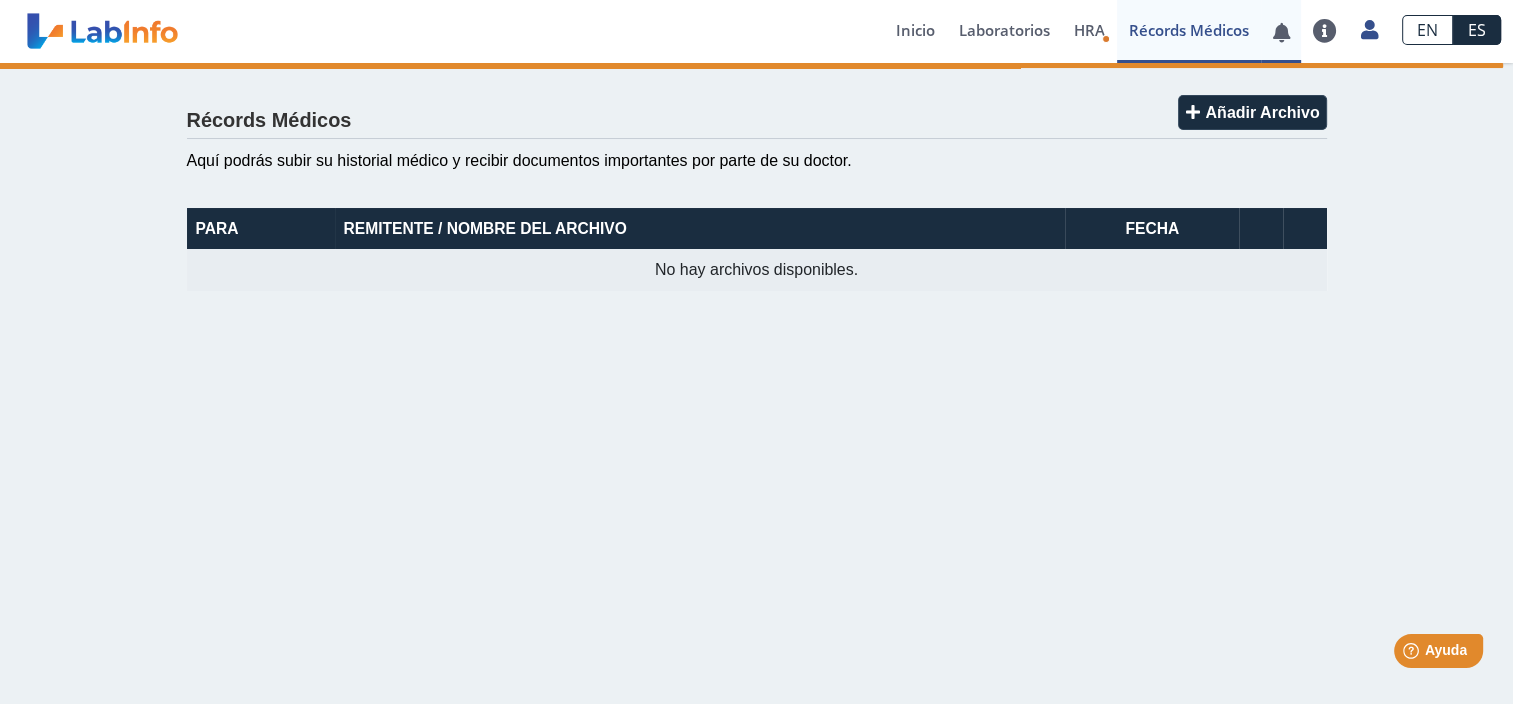 click at bounding box center [1281, 32] 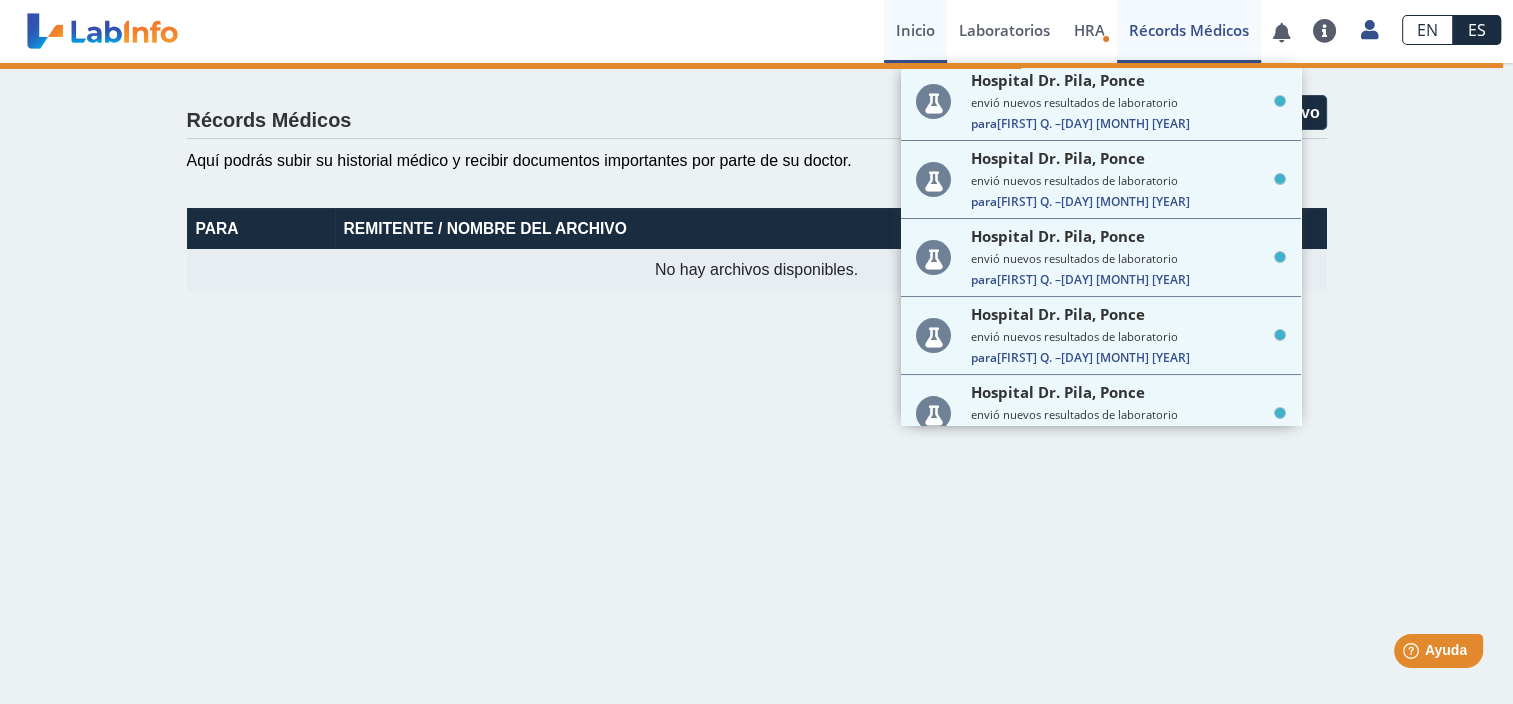 click on "Inicio" at bounding box center [915, 31] 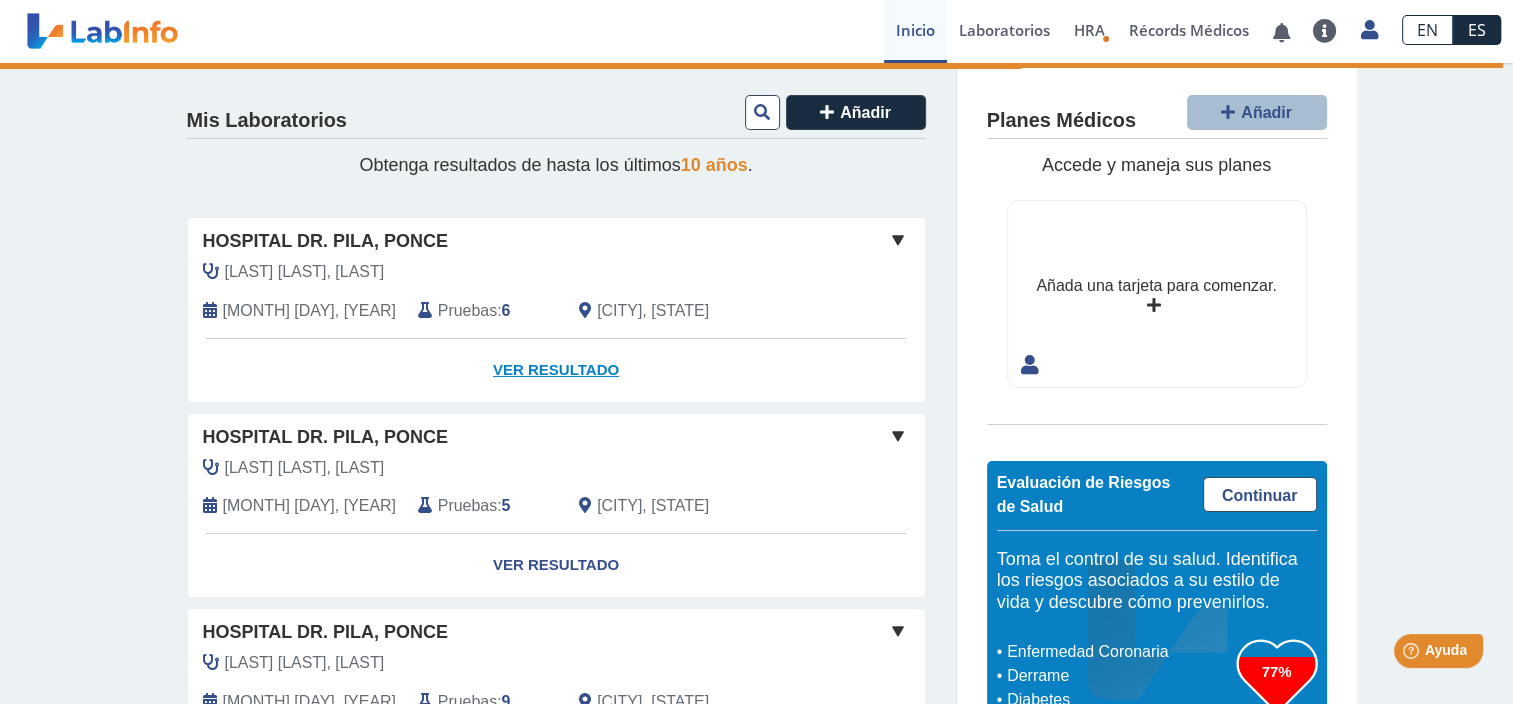 click on "Ver Resultado" 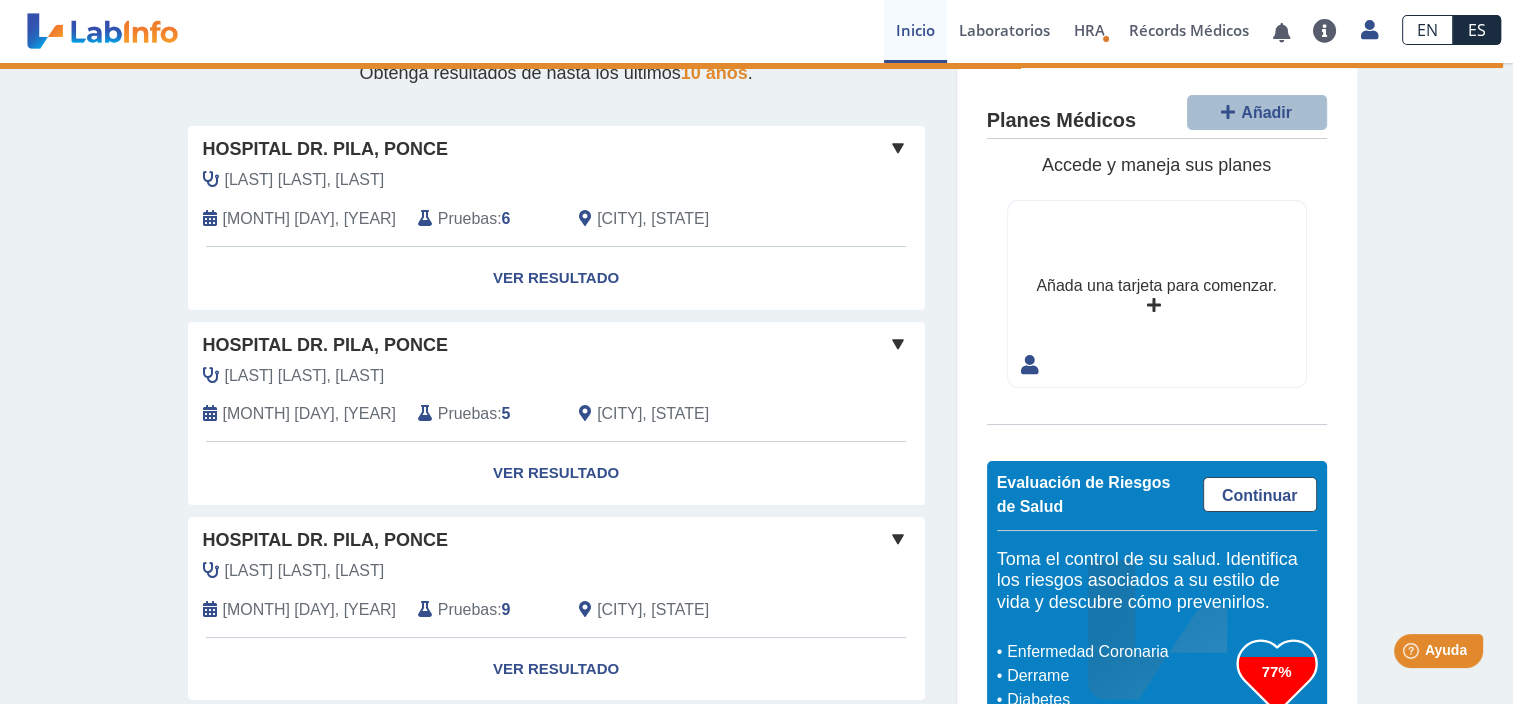 scroll, scrollTop: 100, scrollLeft: 0, axis: vertical 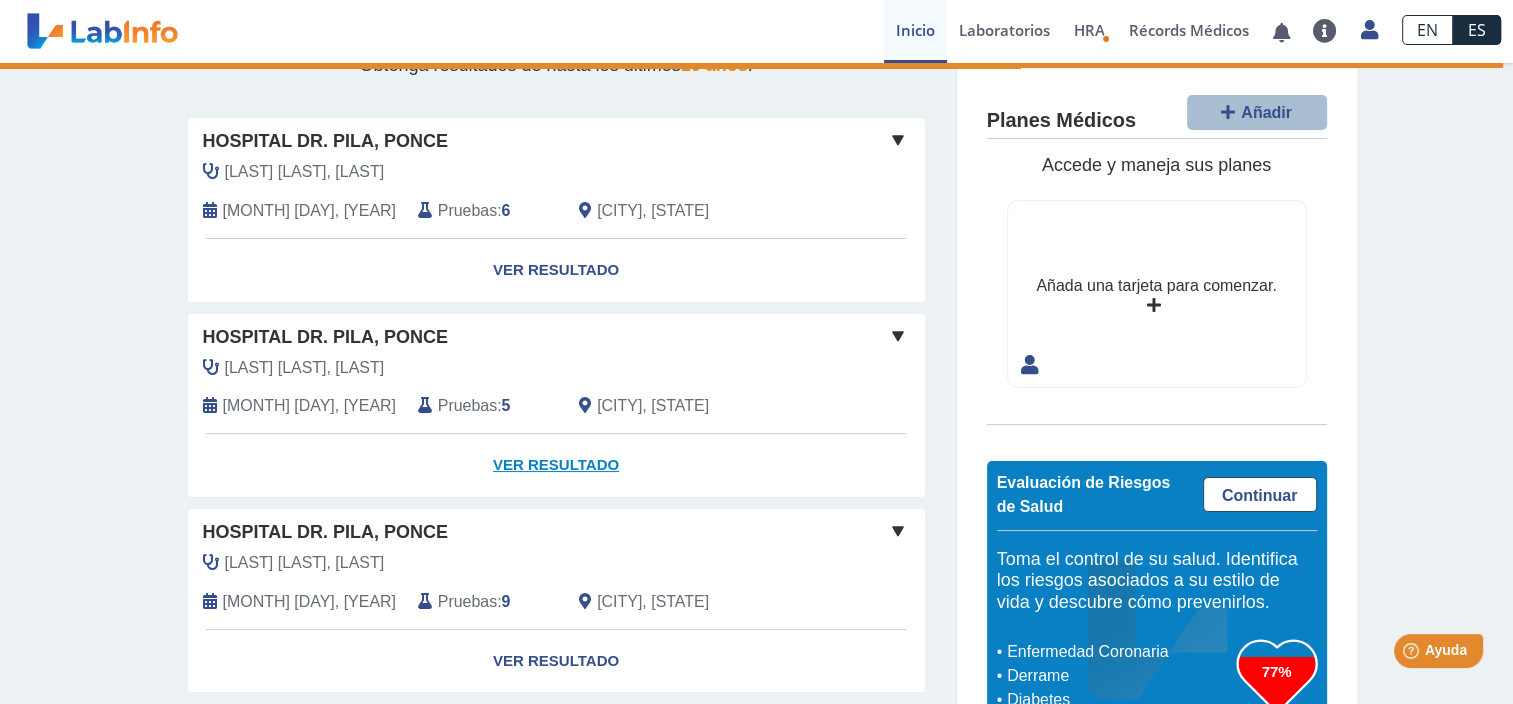 click on "Ver Resultado" 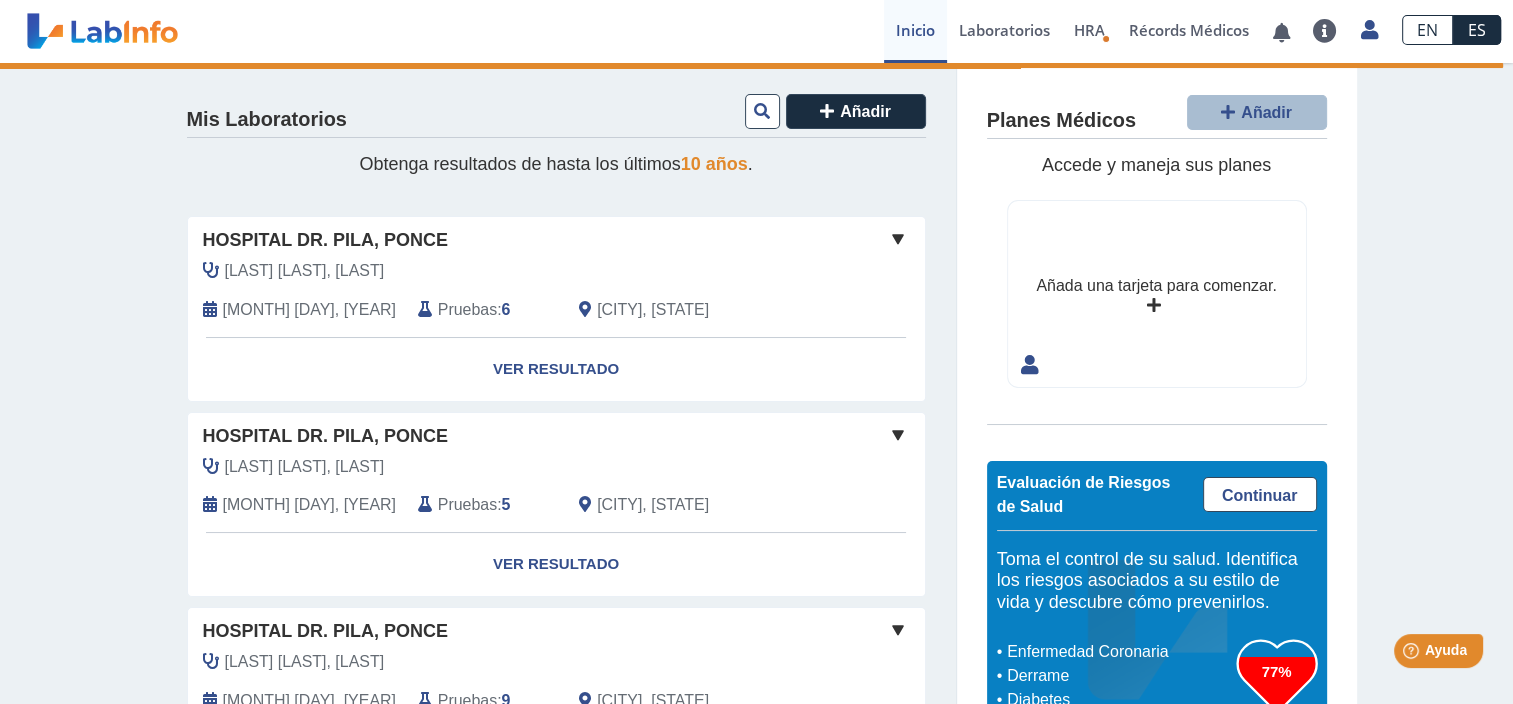 scroll, scrollTop: 0, scrollLeft: 0, axis: both 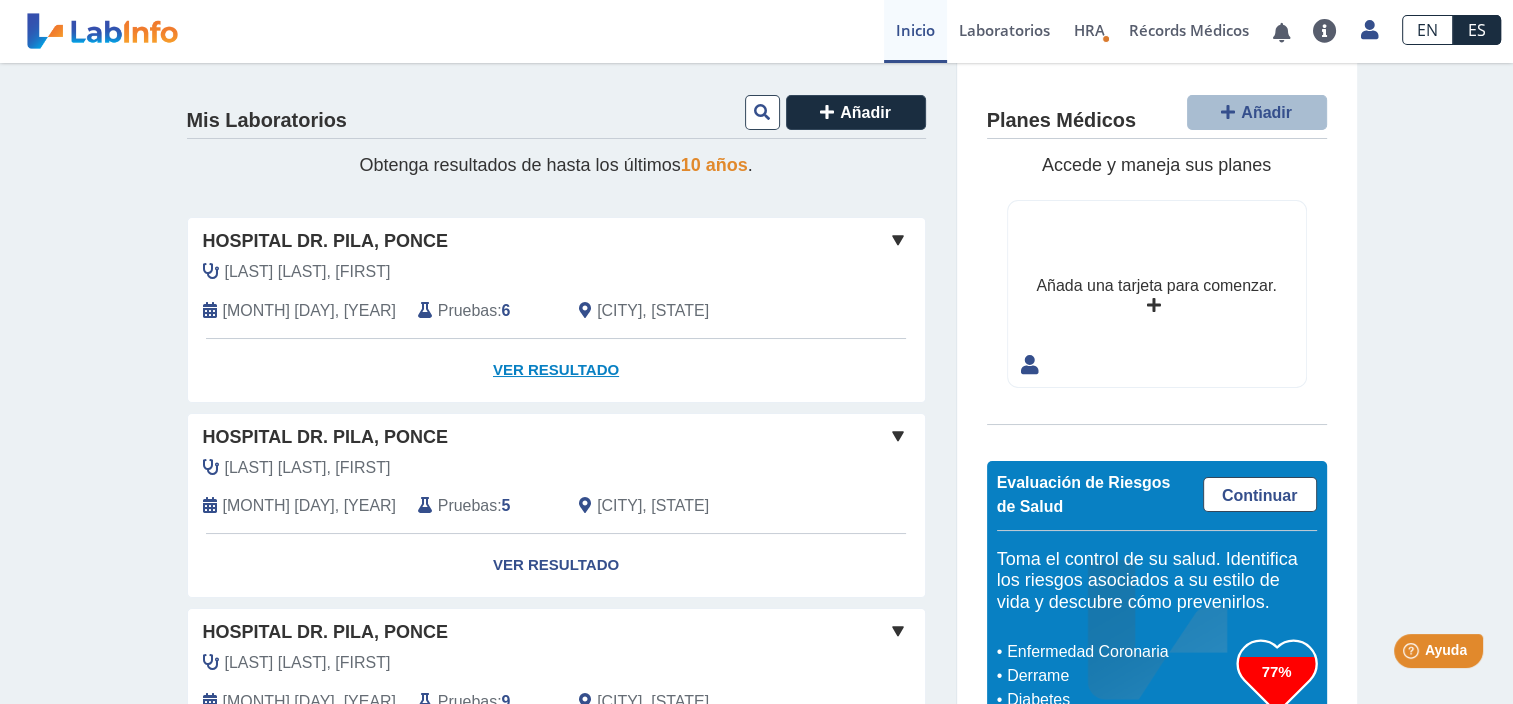 click on "Ver Resultado" 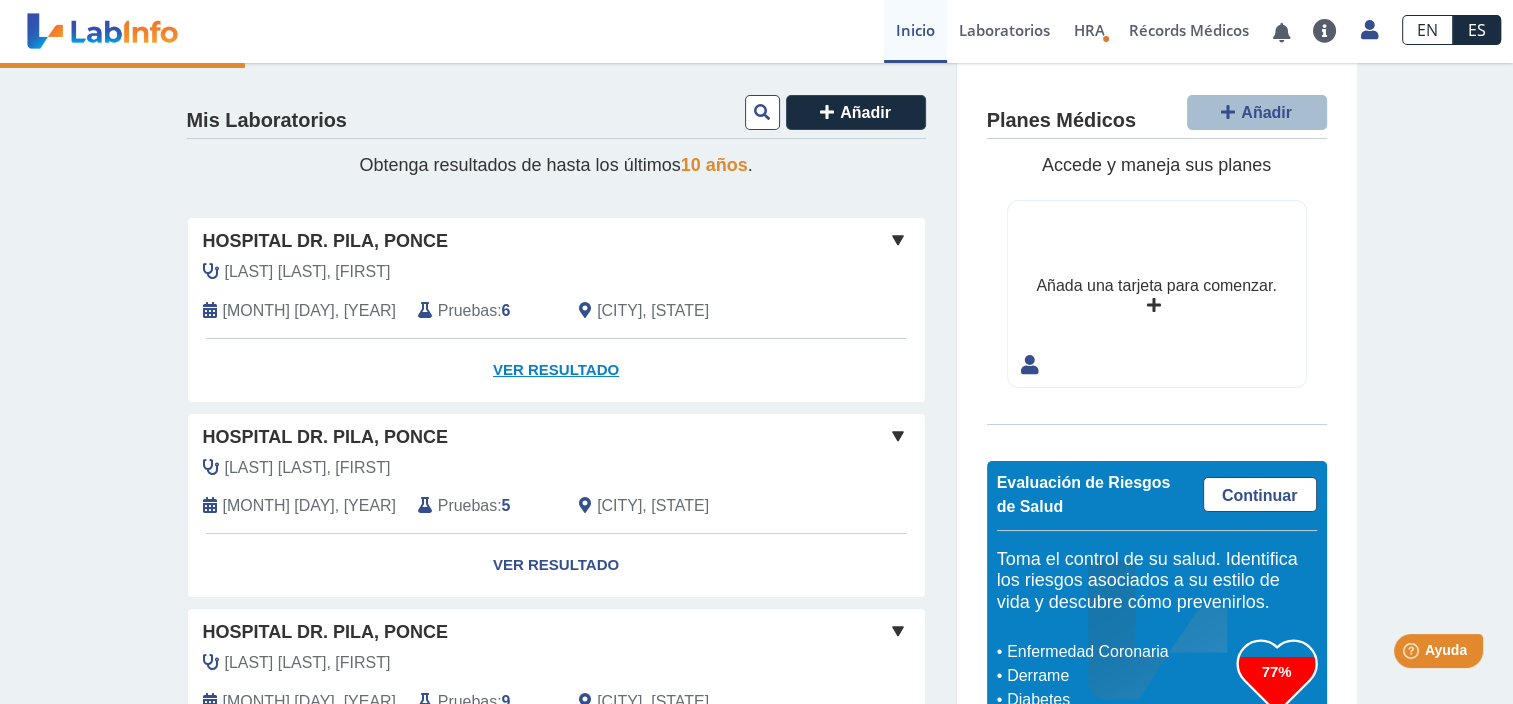 click on "Ver Resultado" 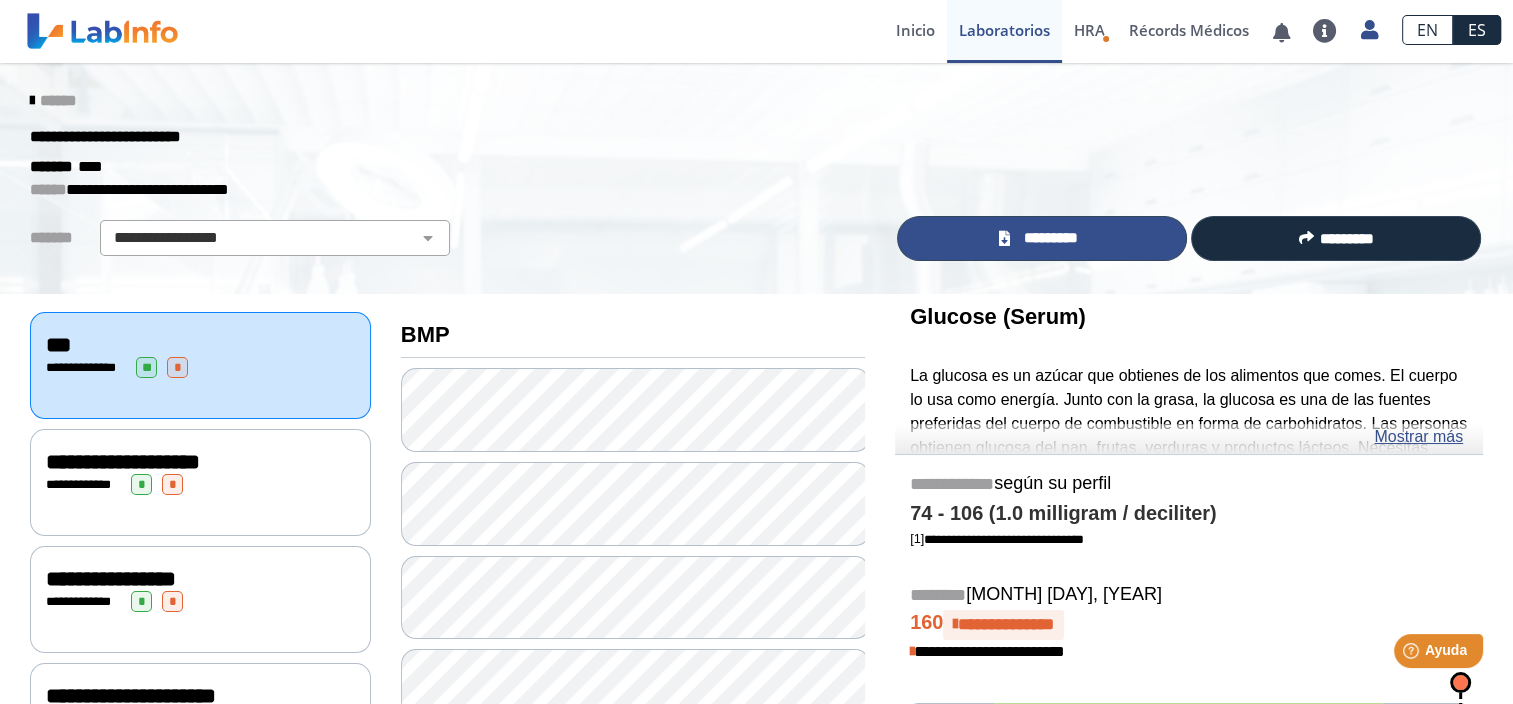 click on "*********" 